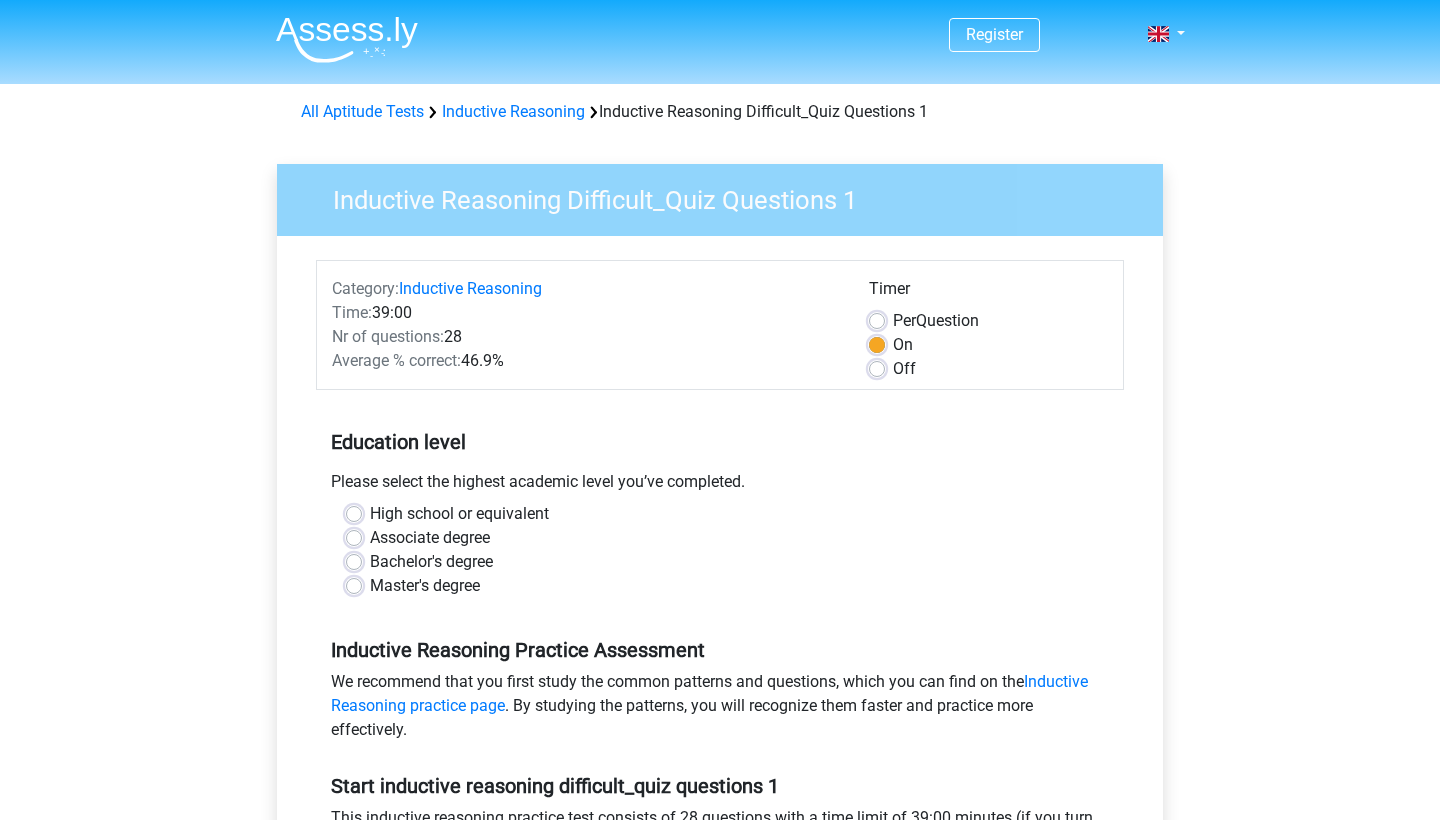 scroll, scrollTop: 0, scrollLeft: 0, axis: both 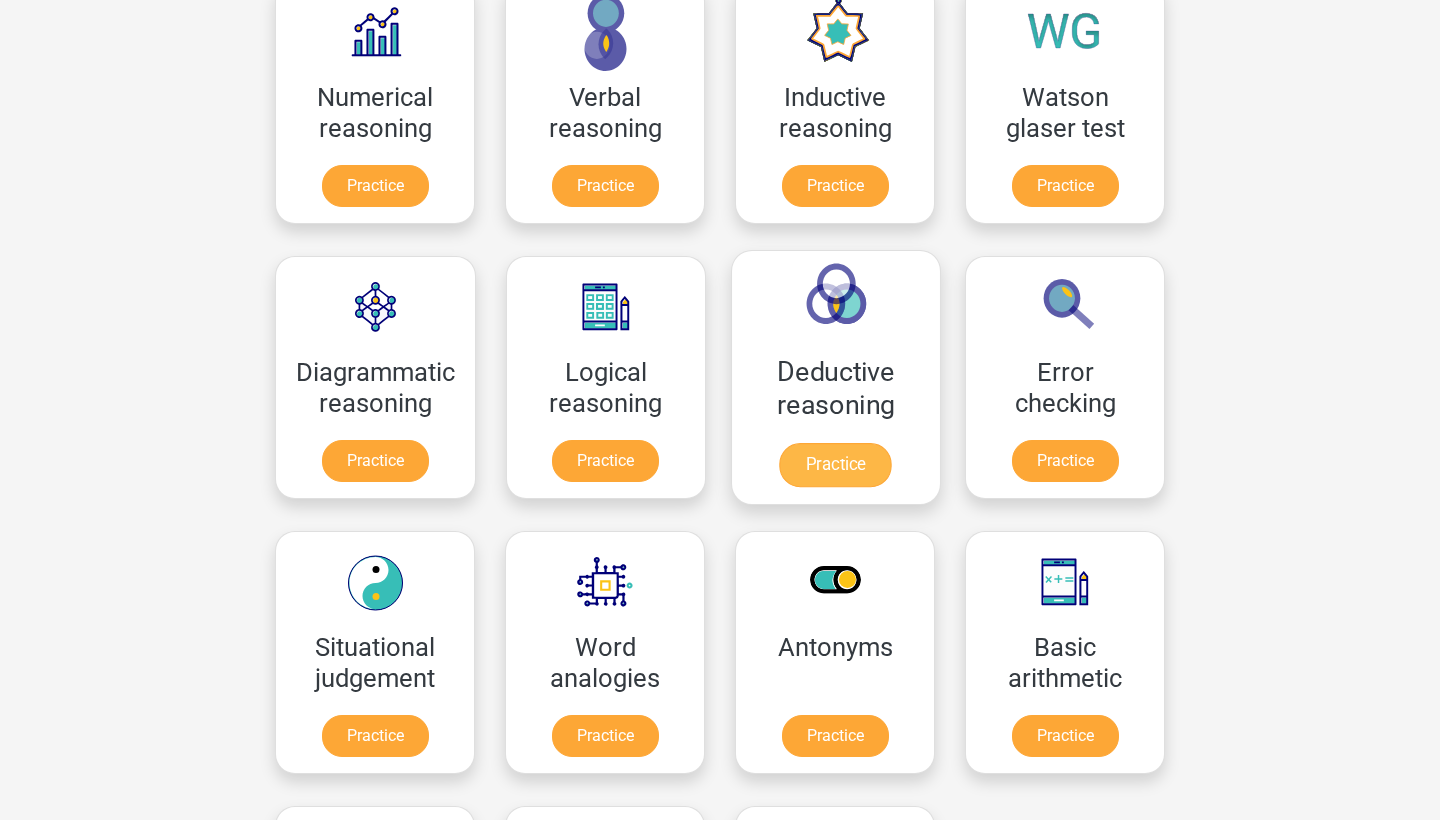 click on "Practice" at bounding box center (835, 465) 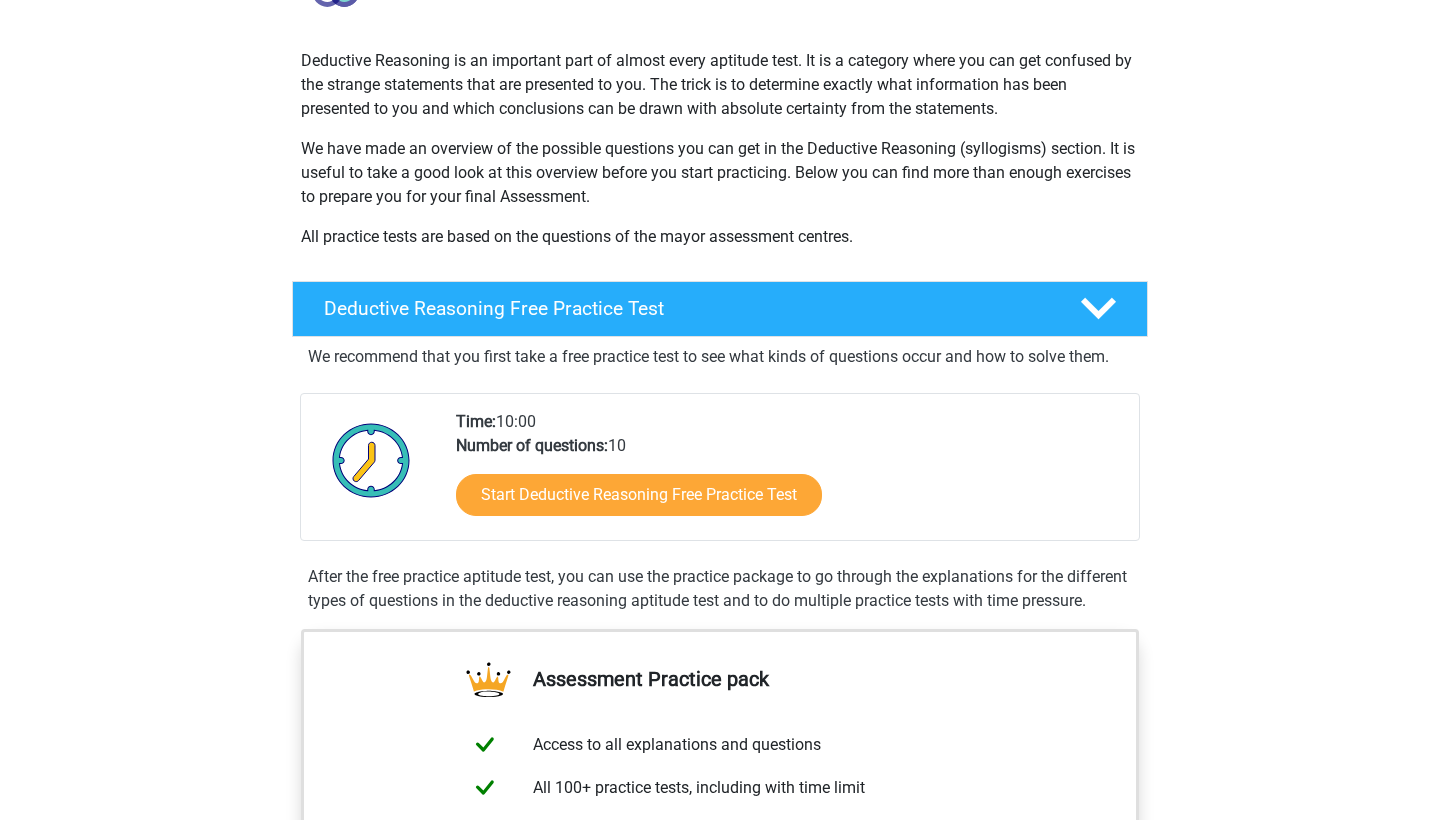 scroll, scrollTop: 201, scrollLeft: 0, axis: vertical 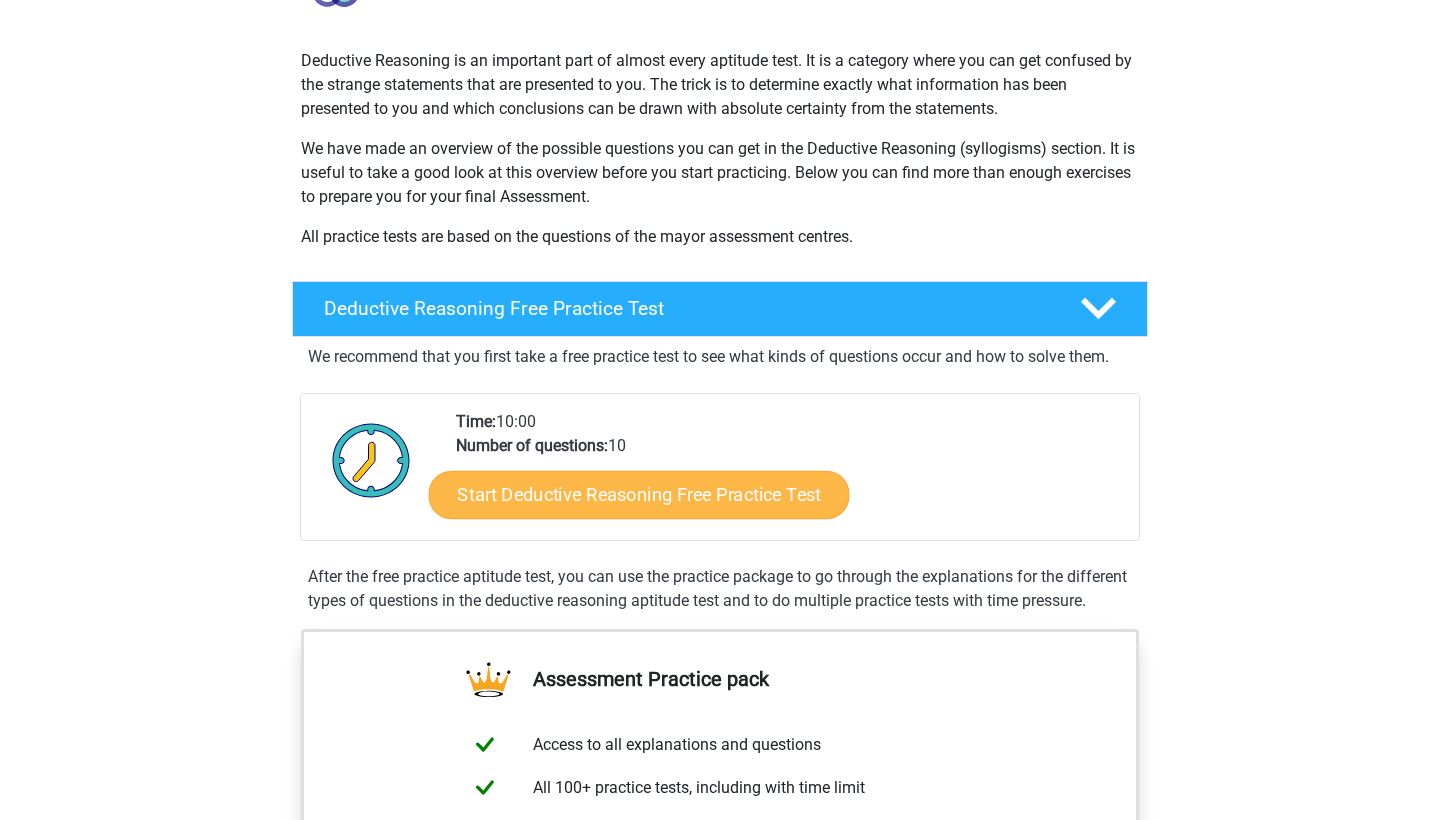 click on "Start Deductive Reasoning
Free Practice Test" at bounding box center [639, 494] 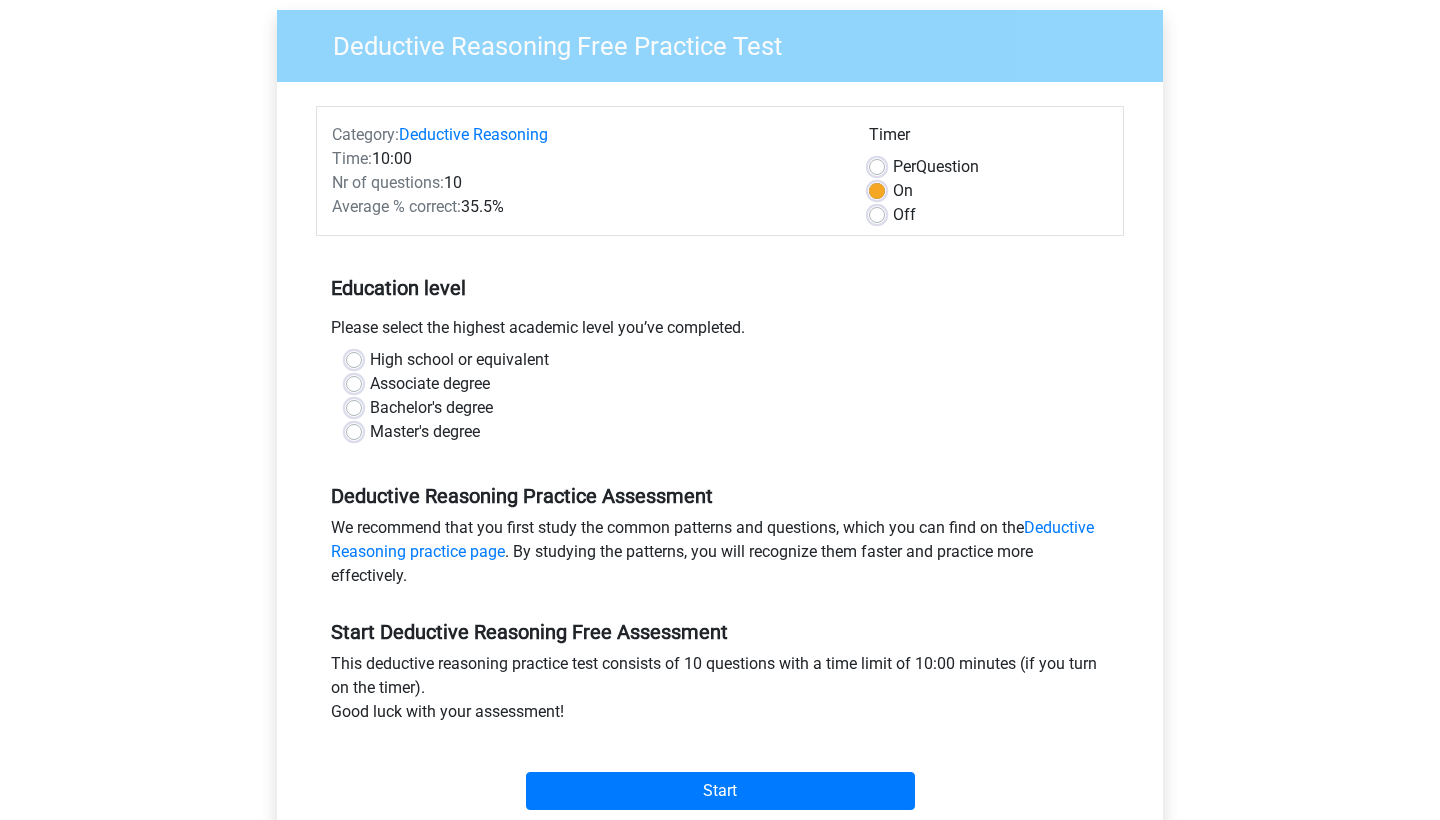 scroll, scrollTop: 154, scrollLeft: 0, axis: vertical 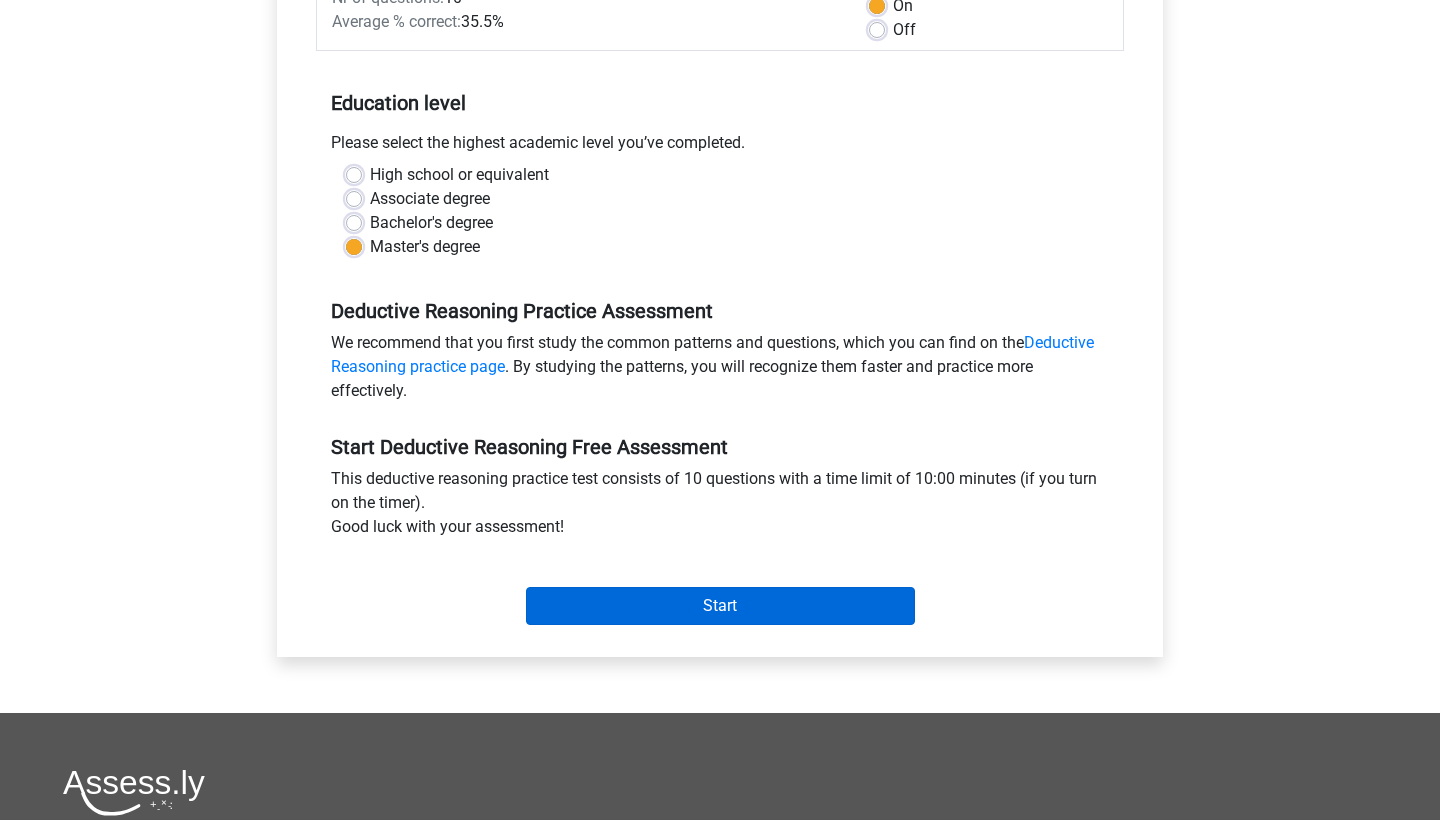 click on "Start" at bounding box center [720, 606] 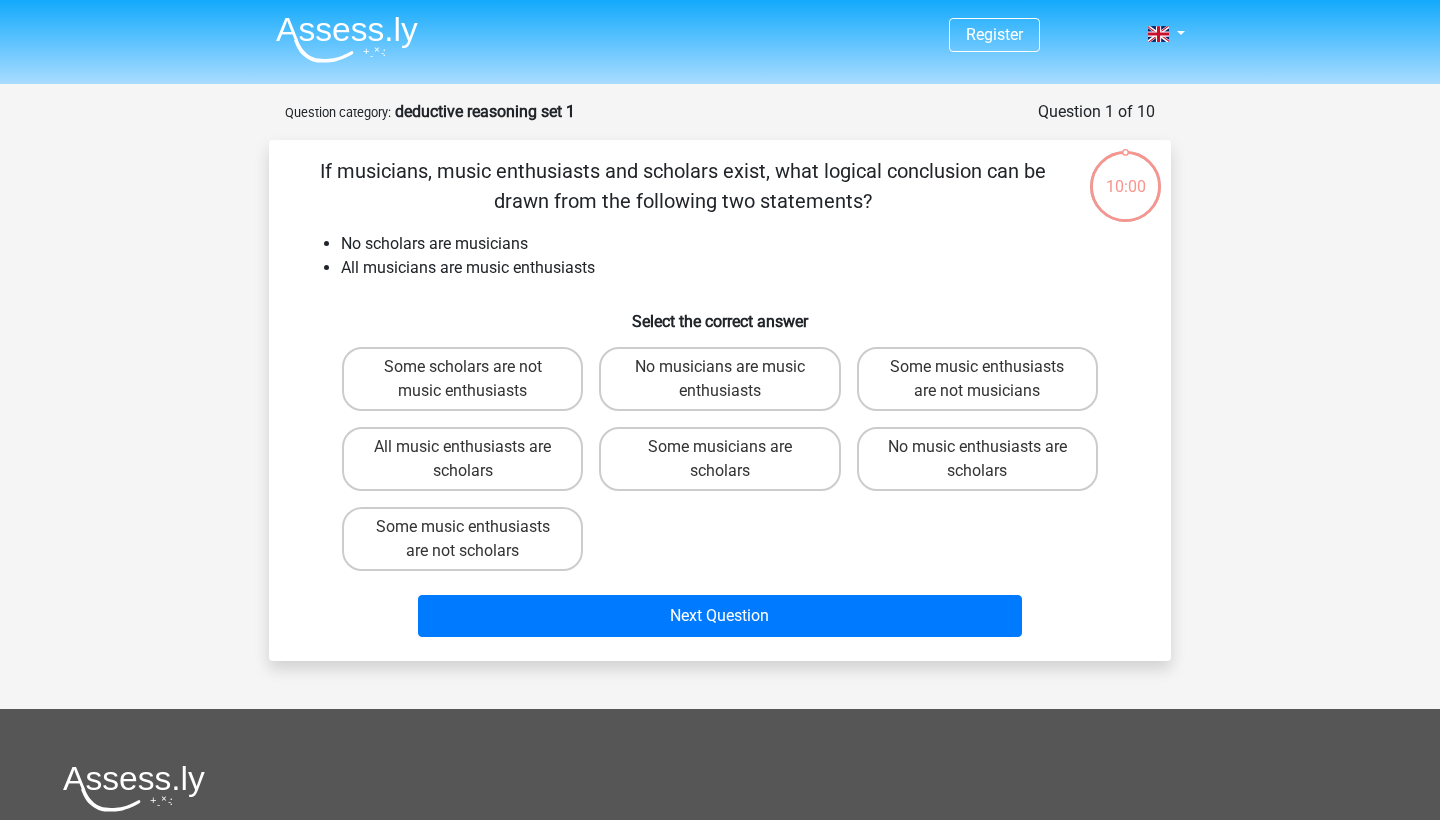 scroll, scrollTop: 0, scrollLeft: 0, axis: both 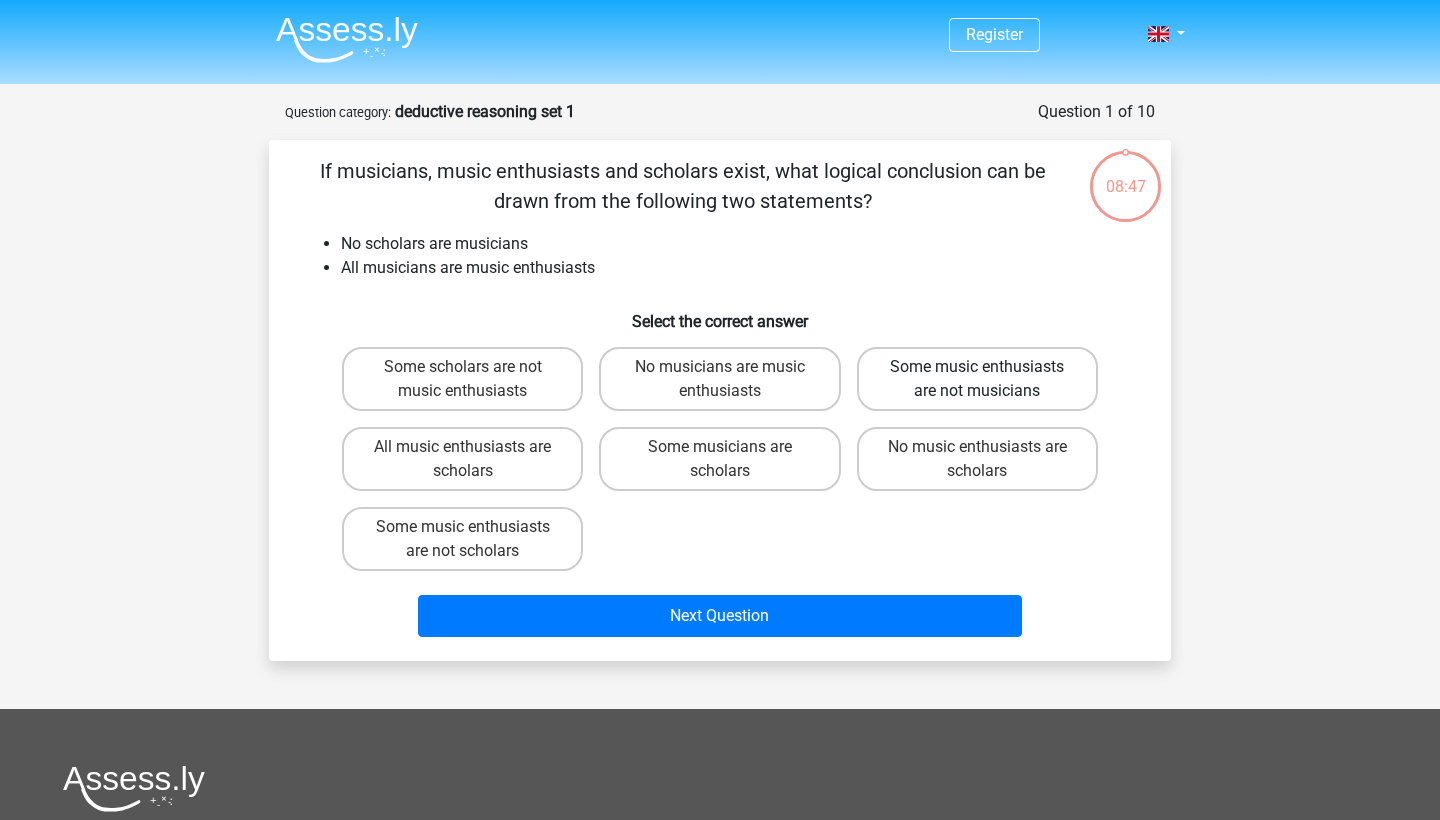 click on "Some music enthusiasts are not musicians" at bounding box center [977, 379] 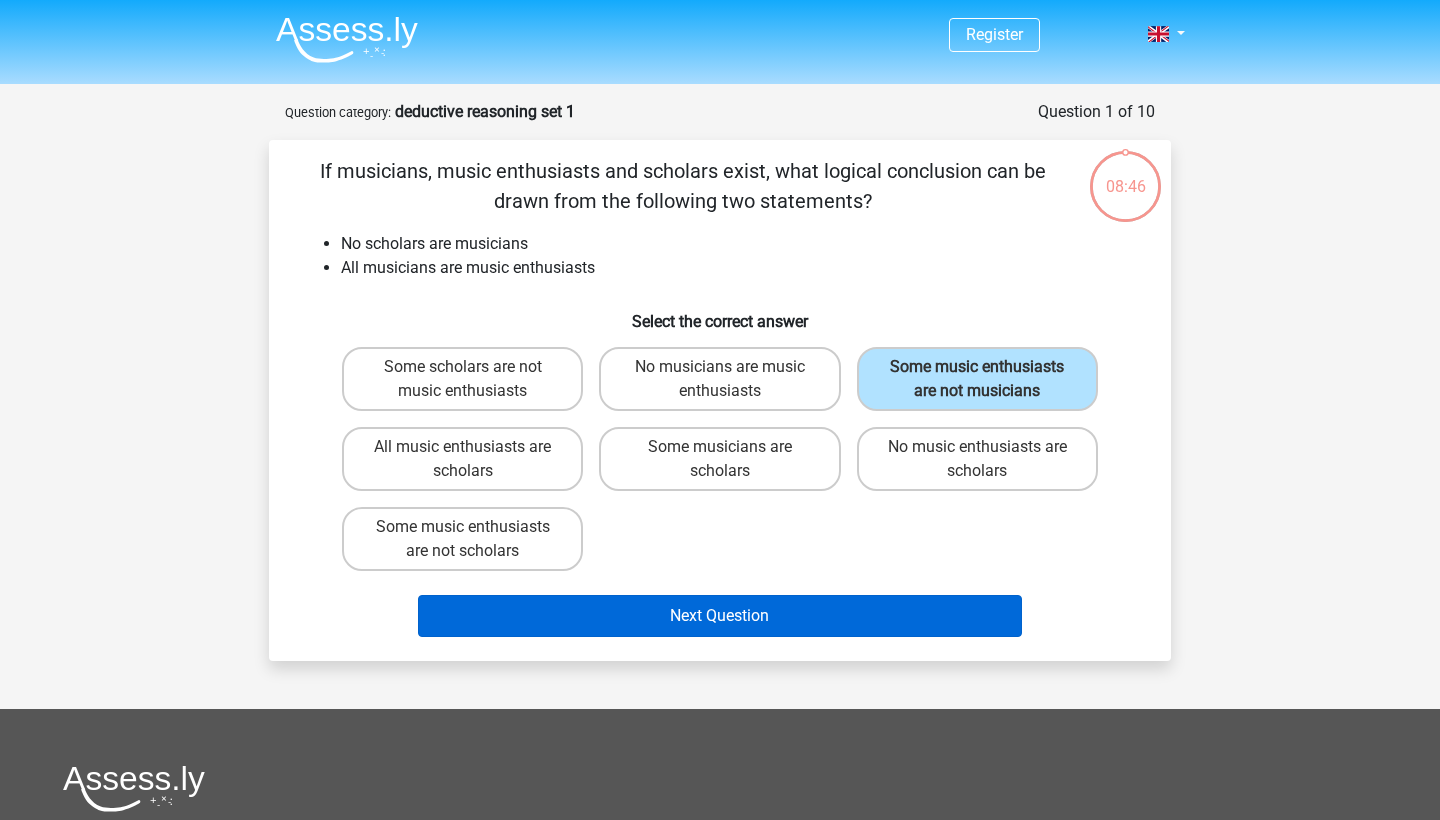 click on "Next Question" at bounding box center (720, 616) 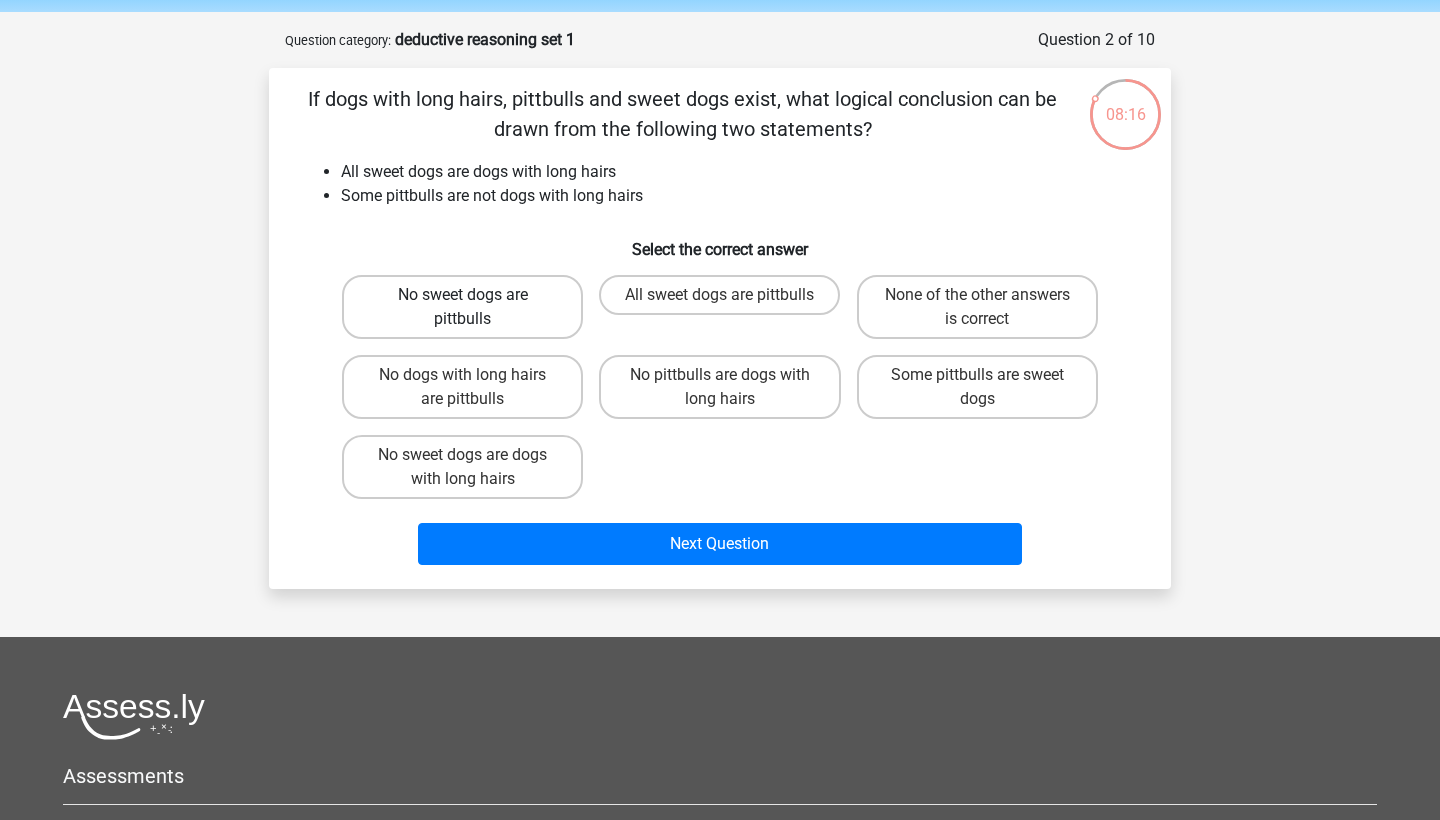 scroll, scrollTop: 92, scrollLeft: 0, axis: vertical 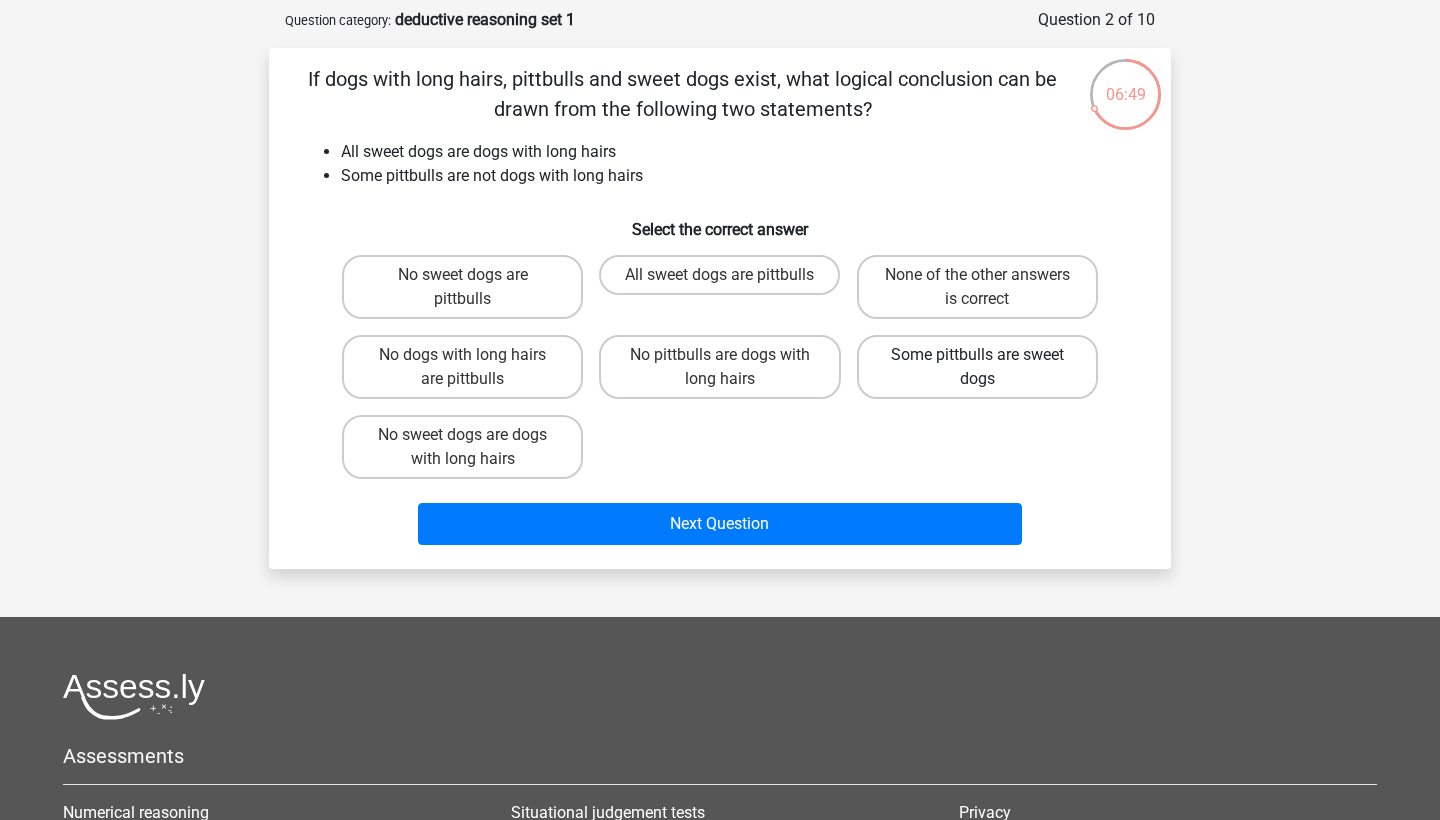 click on "Some pittbulls are sweet dogs" at bounding box center [977, 367] 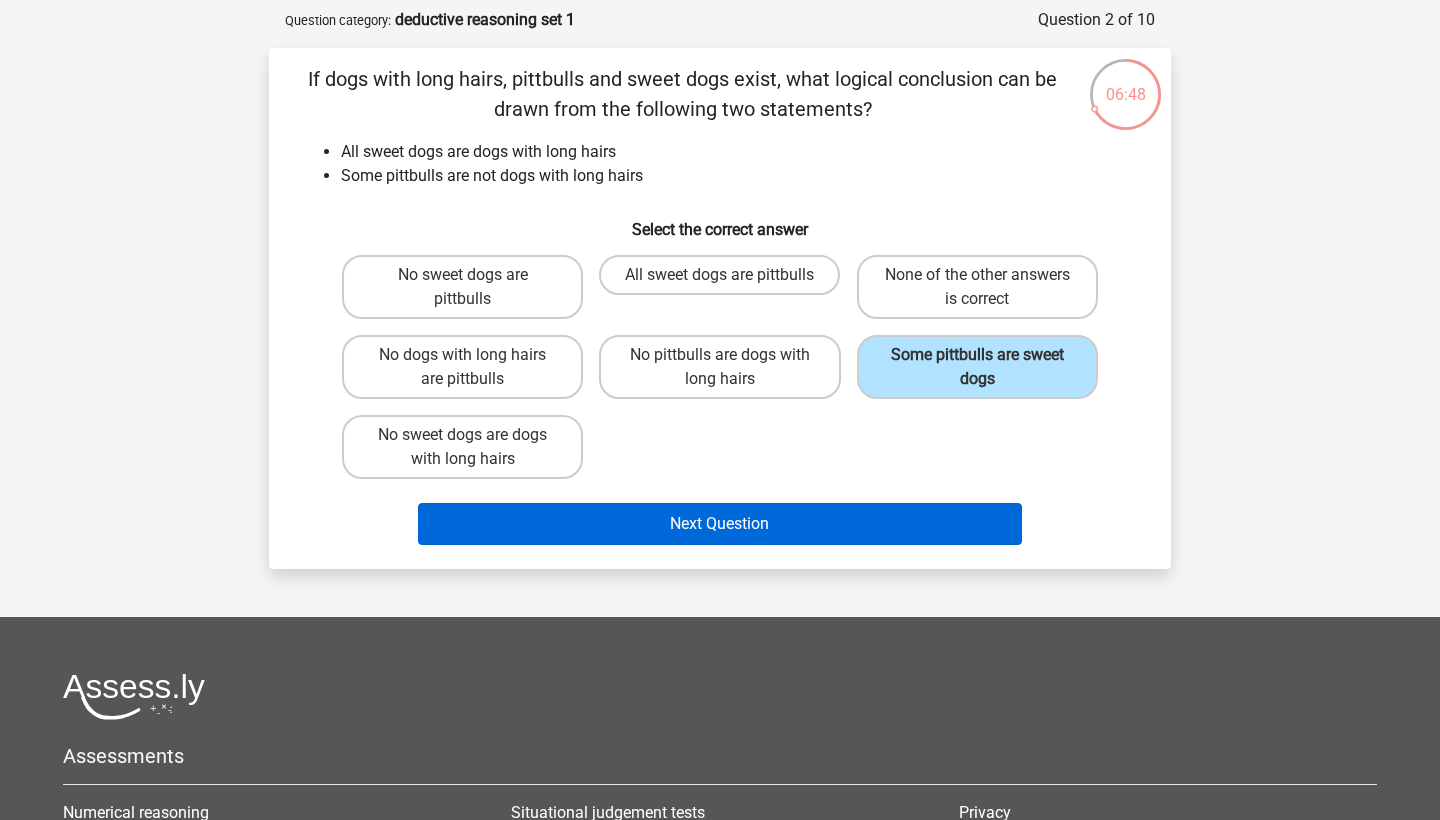 click on "Next Question" at bounding box center (720, 524) 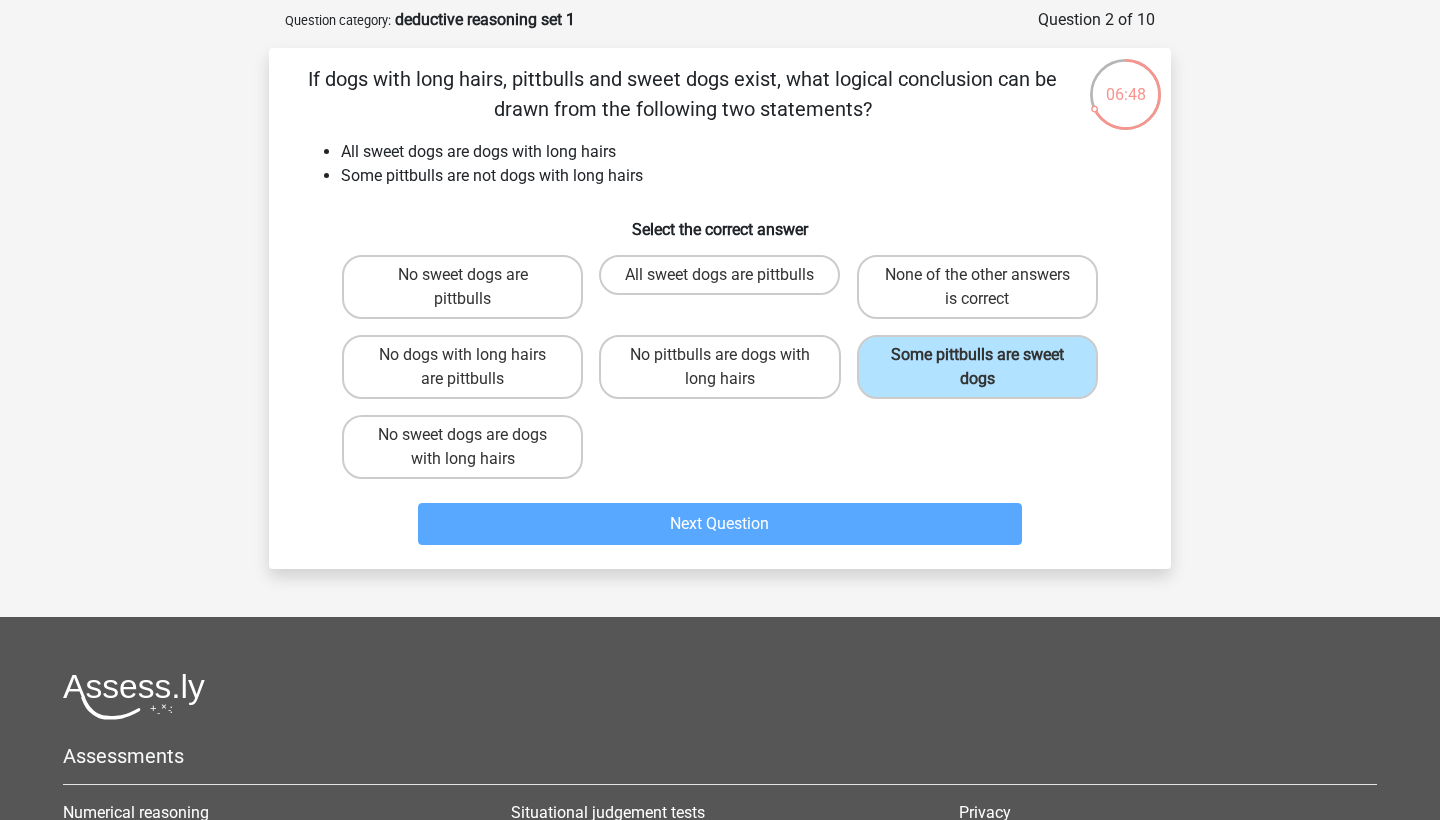 scroll, scrollTop: 100, scrollLeft: 0, axis: vertical 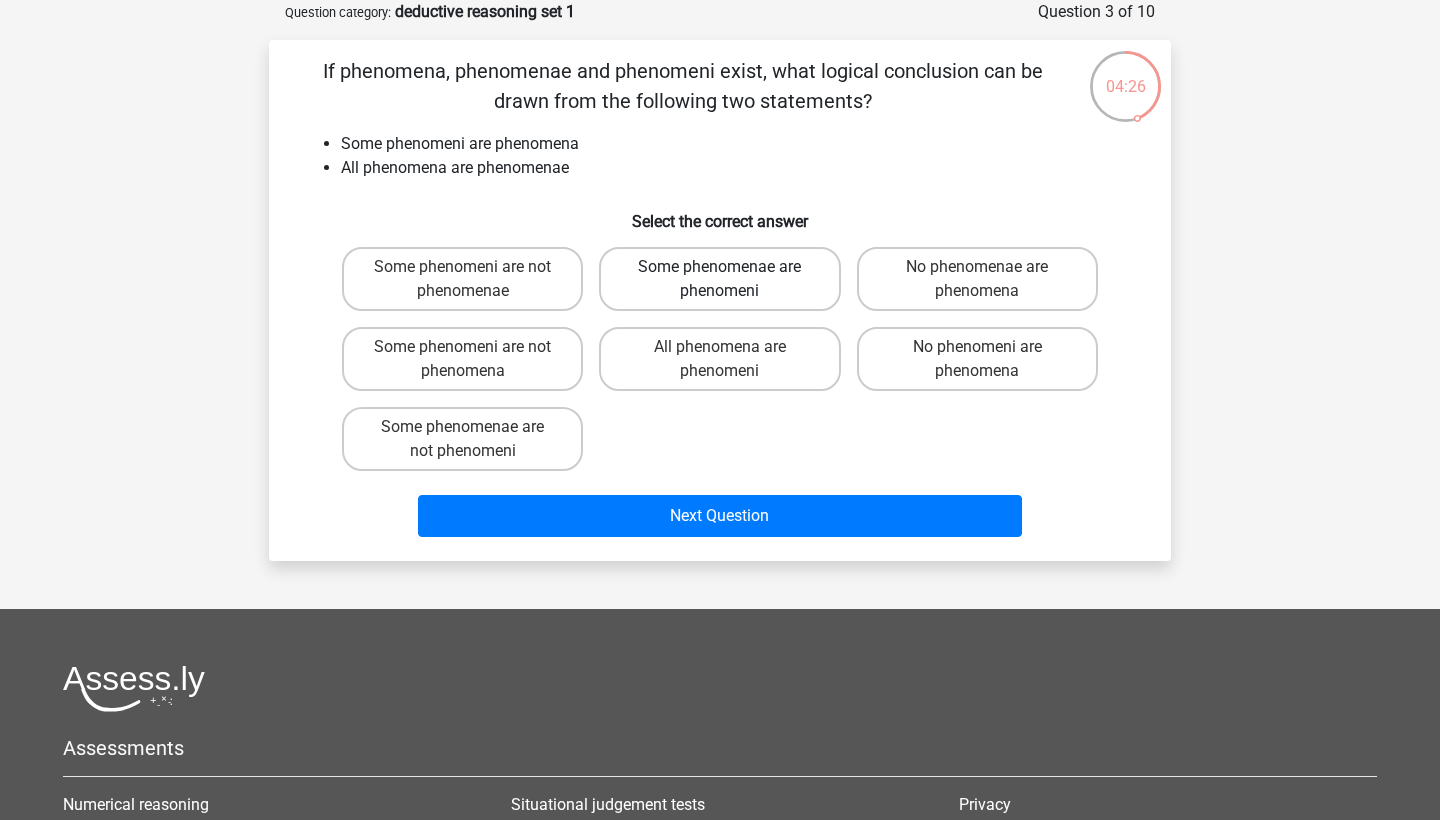 click on "Some phenomenae are phenomeni" at bounding box center [719, 279] 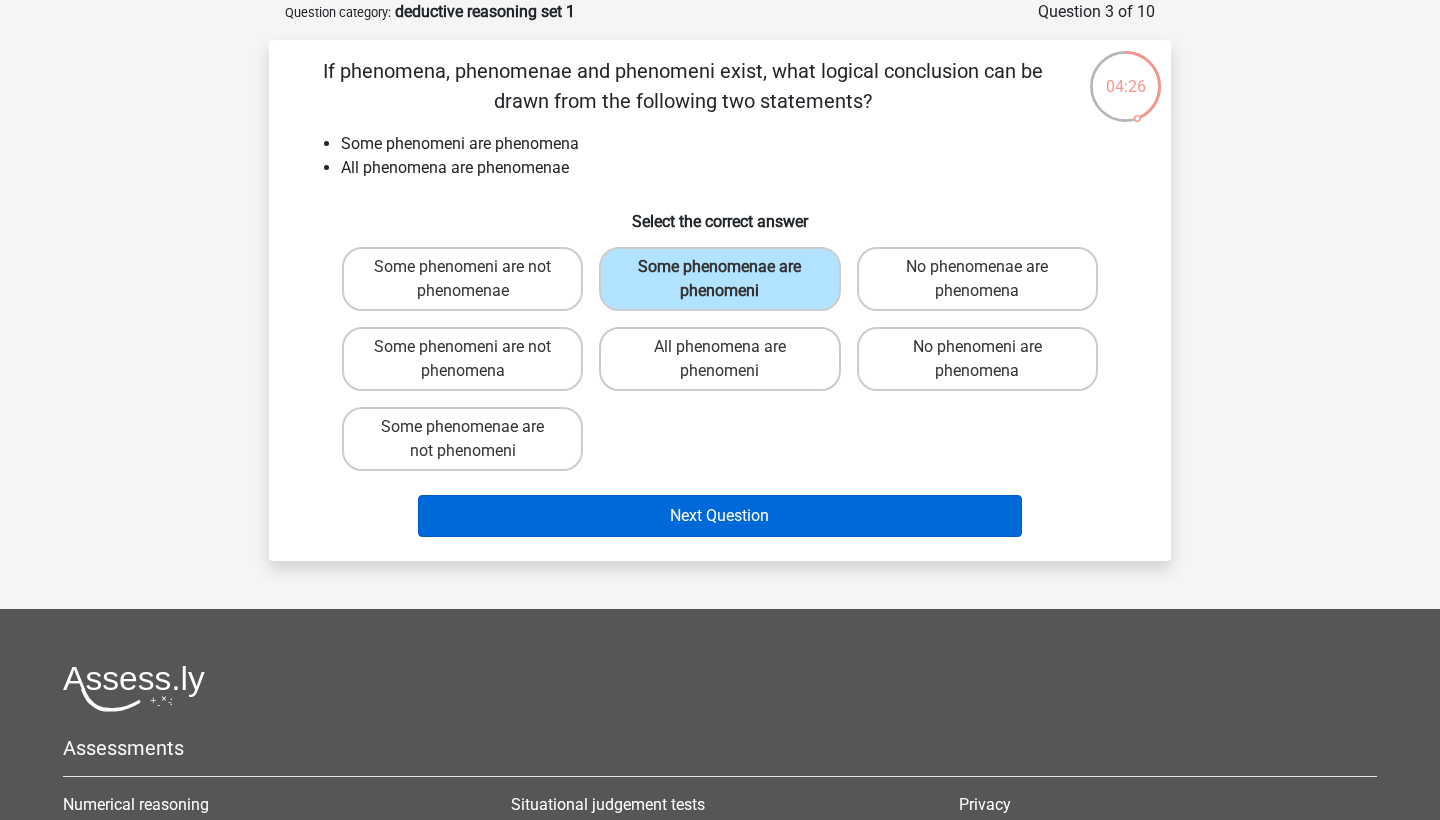 click on "Next Question" at bounding box center [720, 516] 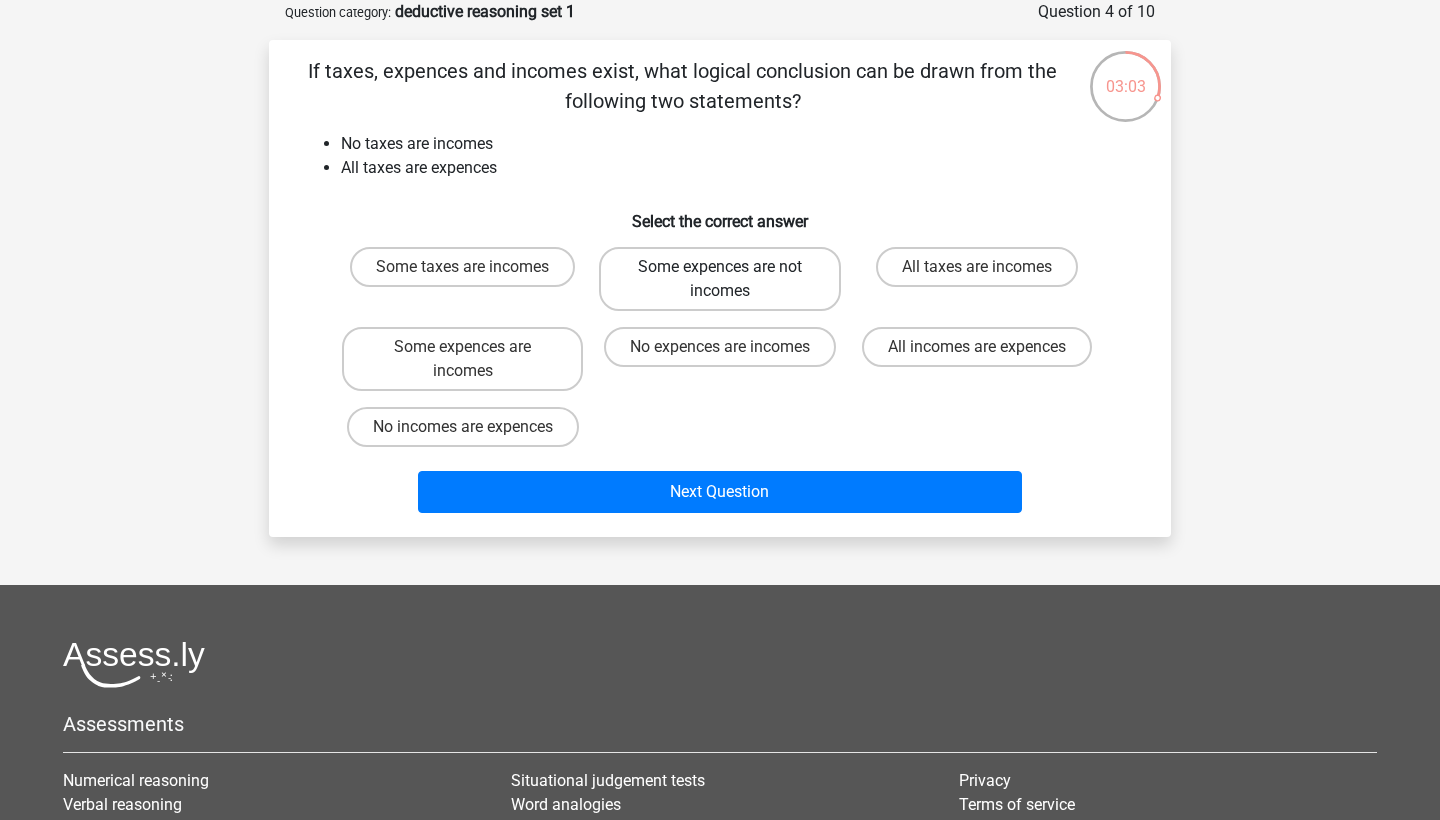 click on "Some expences are not incomes" at bounding box center [719, 279] 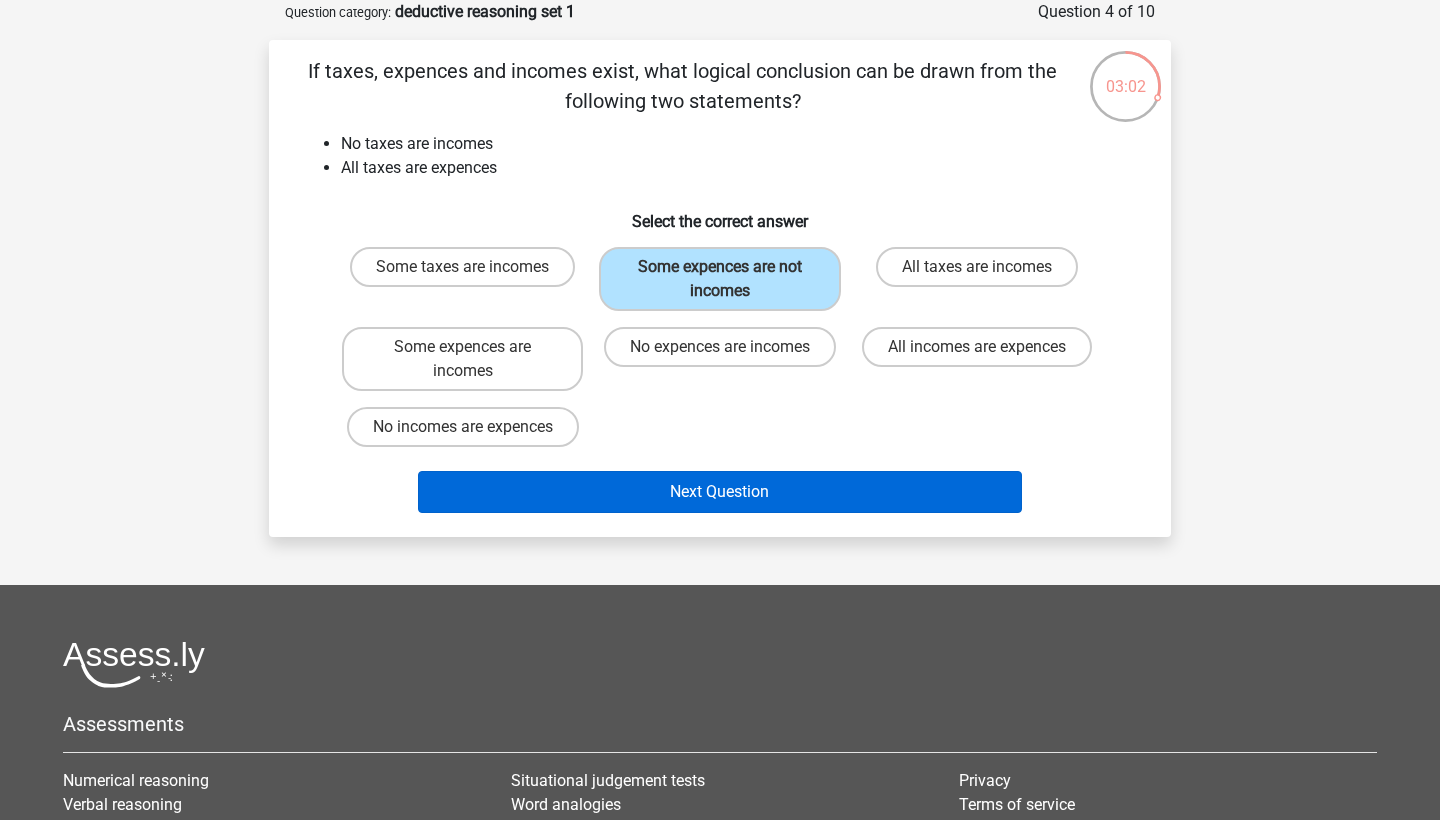 click on "Next Question" at bounding box center (720, 492) 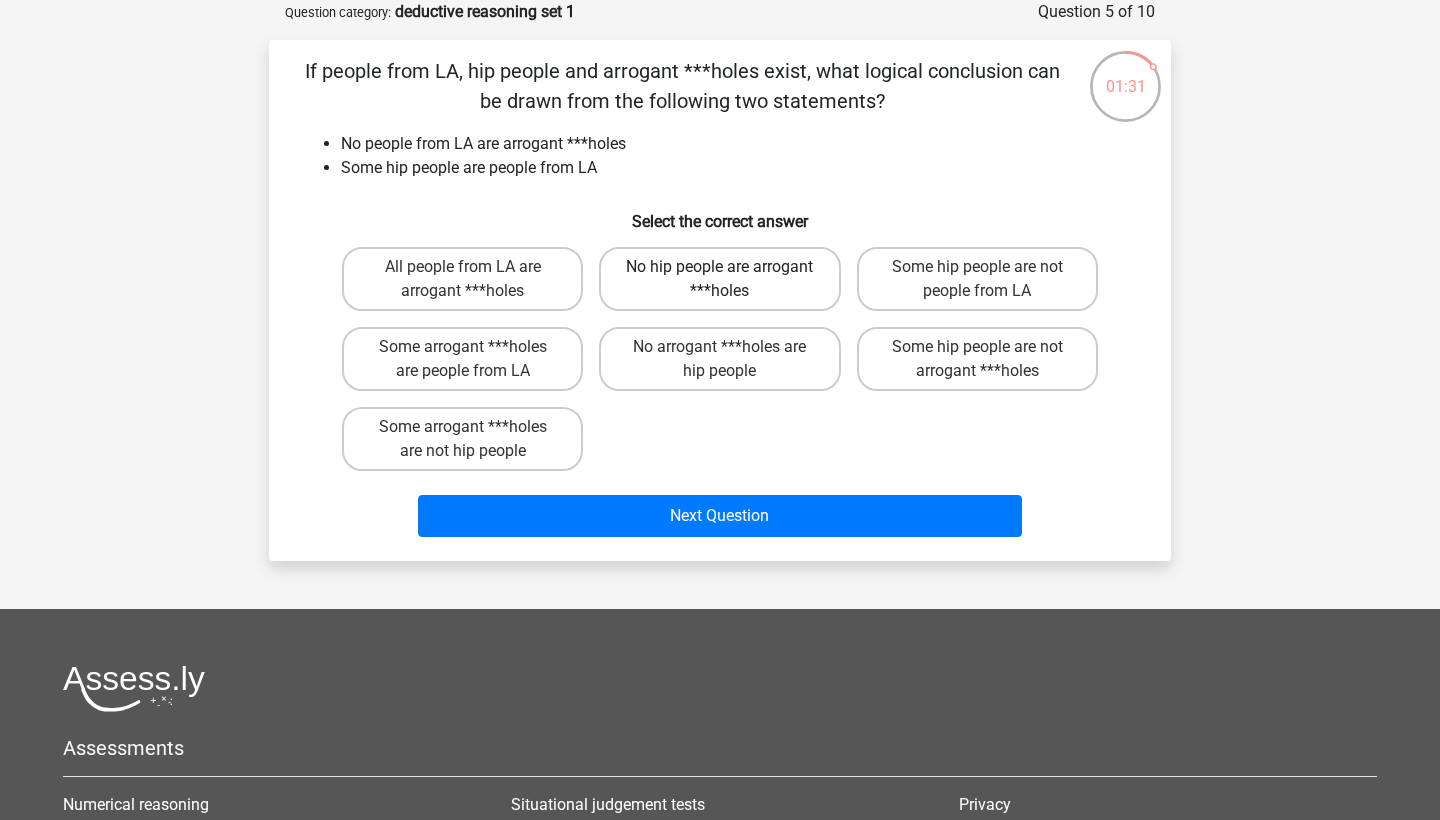 click on "No hip people are arrogant ***holes" at bounding box center (719, 279) 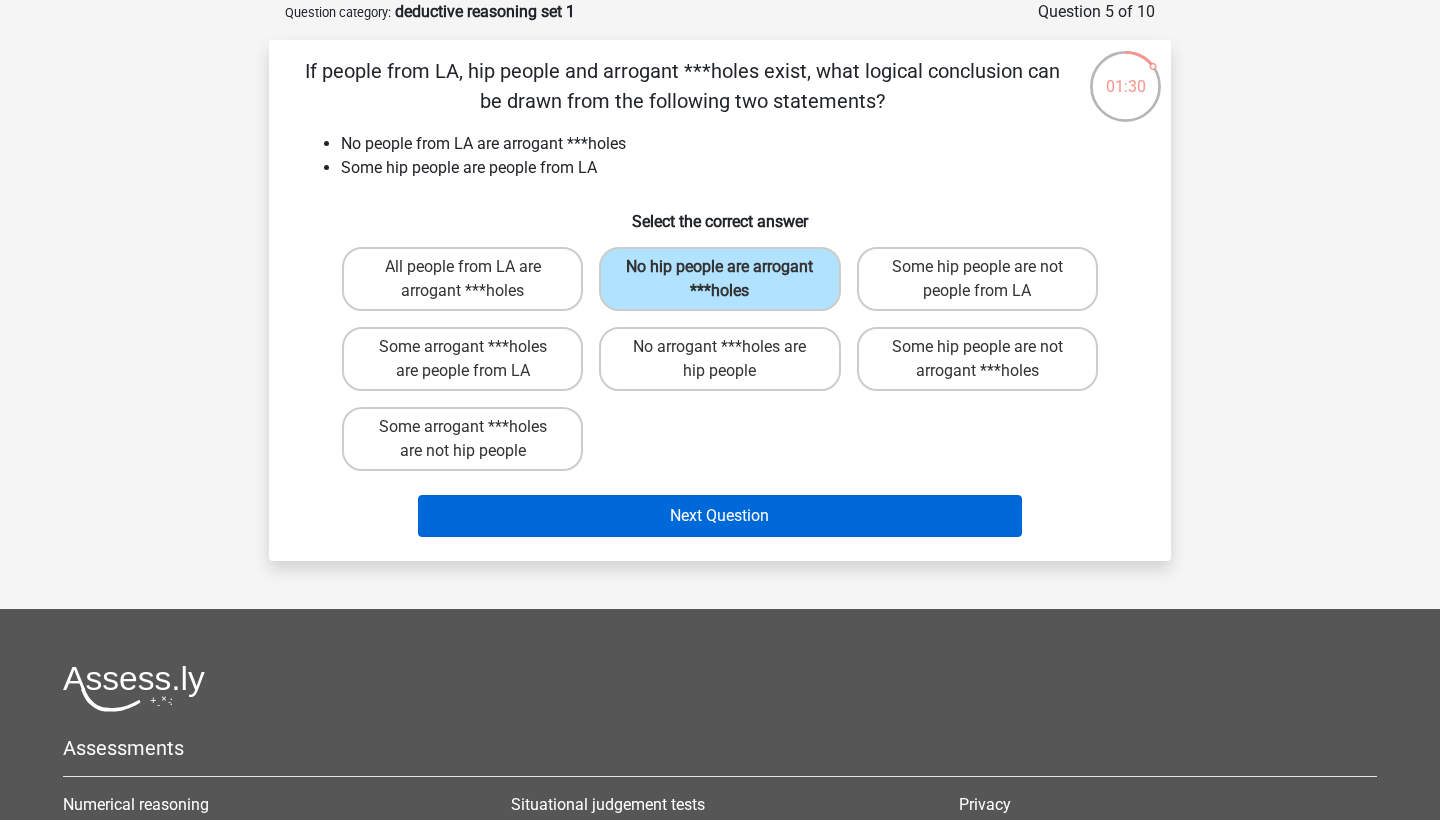 click on "Next Question" at bounding box center [720, 516] 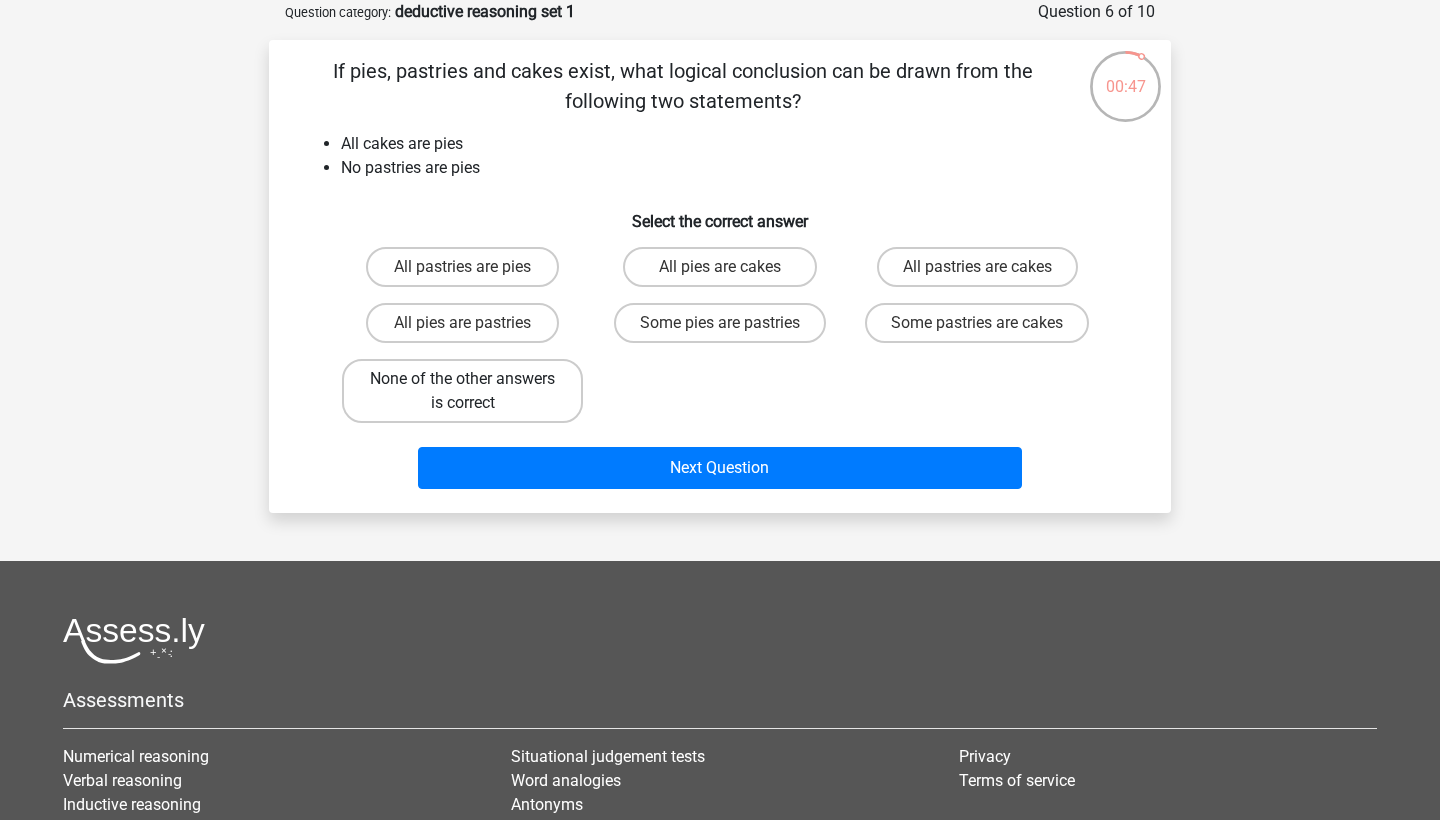 click on "None of the other answers is correct" at bounding box center [462, 391] 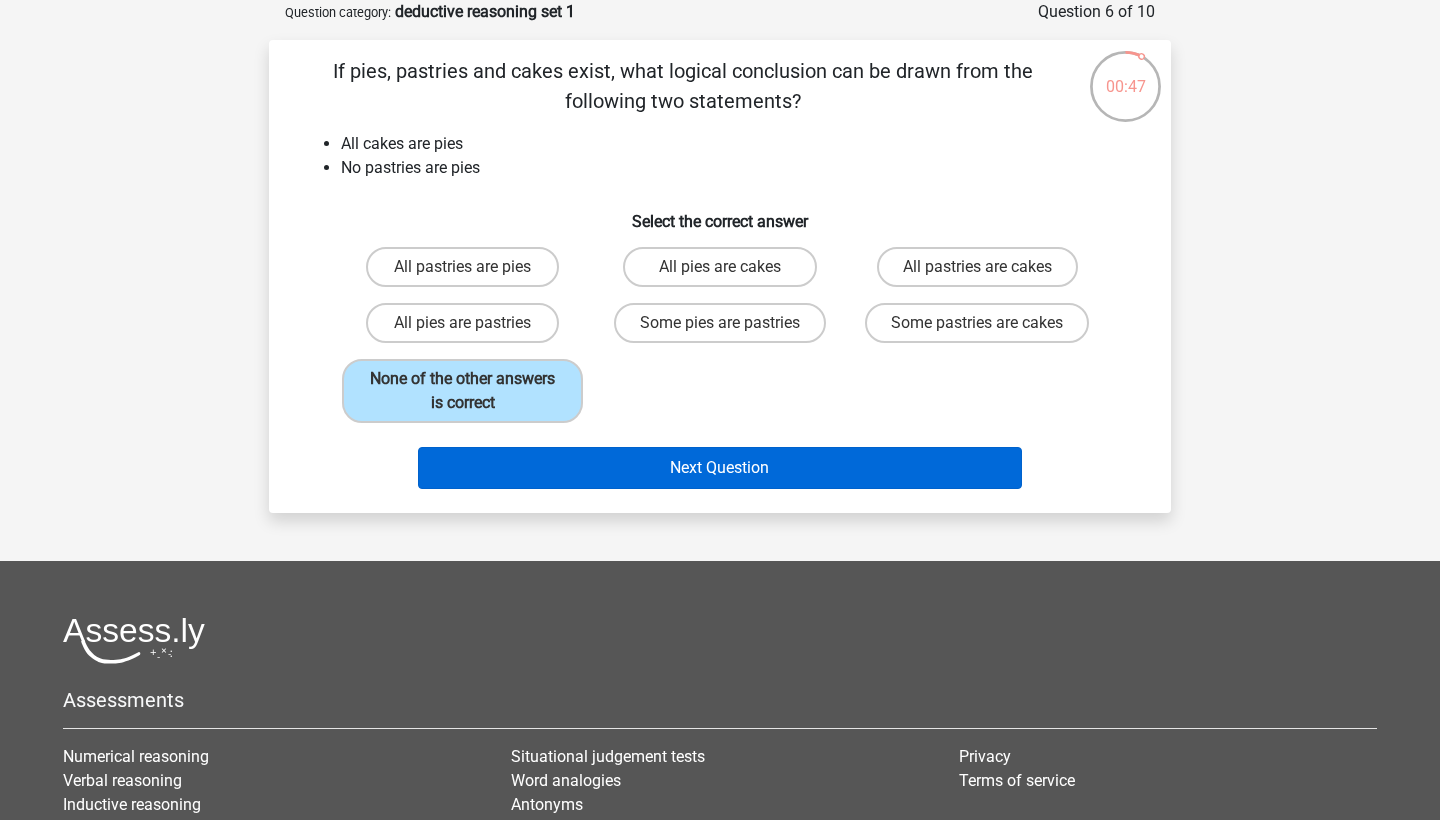 click on "Next Question" at bounding box center [720, 468] 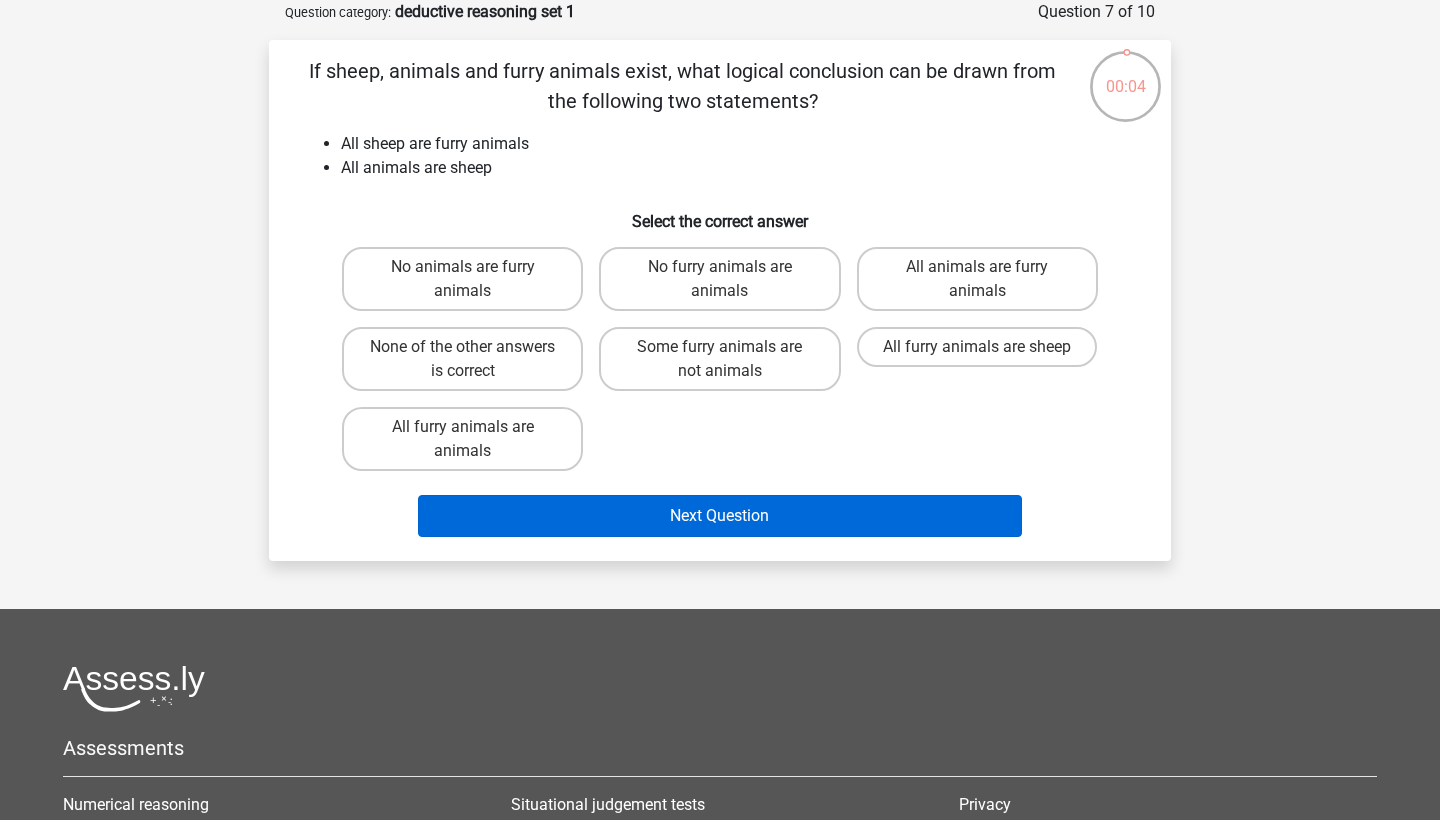click on "Next Question" at bounding box center [720, 516] 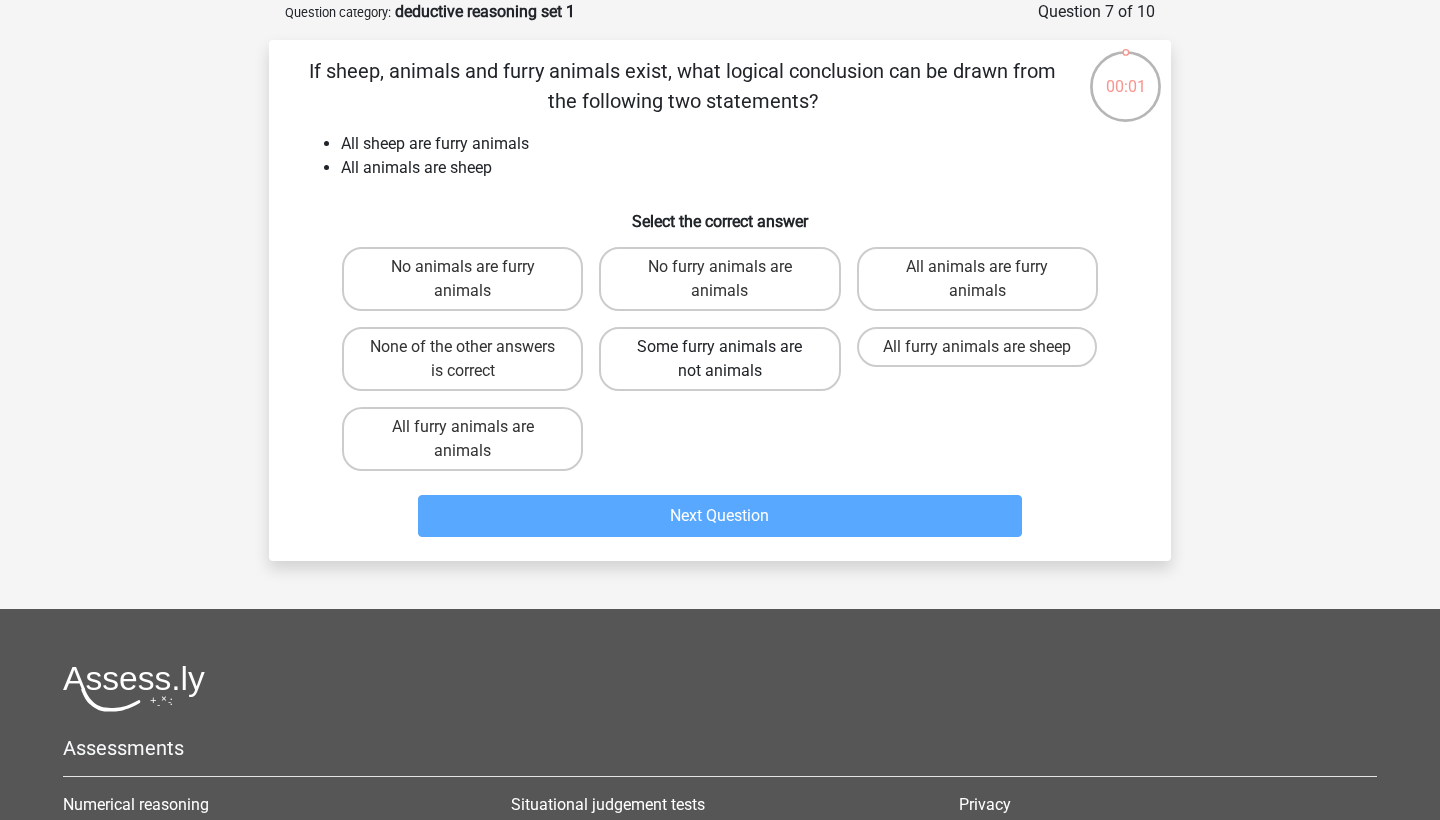 click on "Some furry animals are not animals" at bounding box center (719, 359) 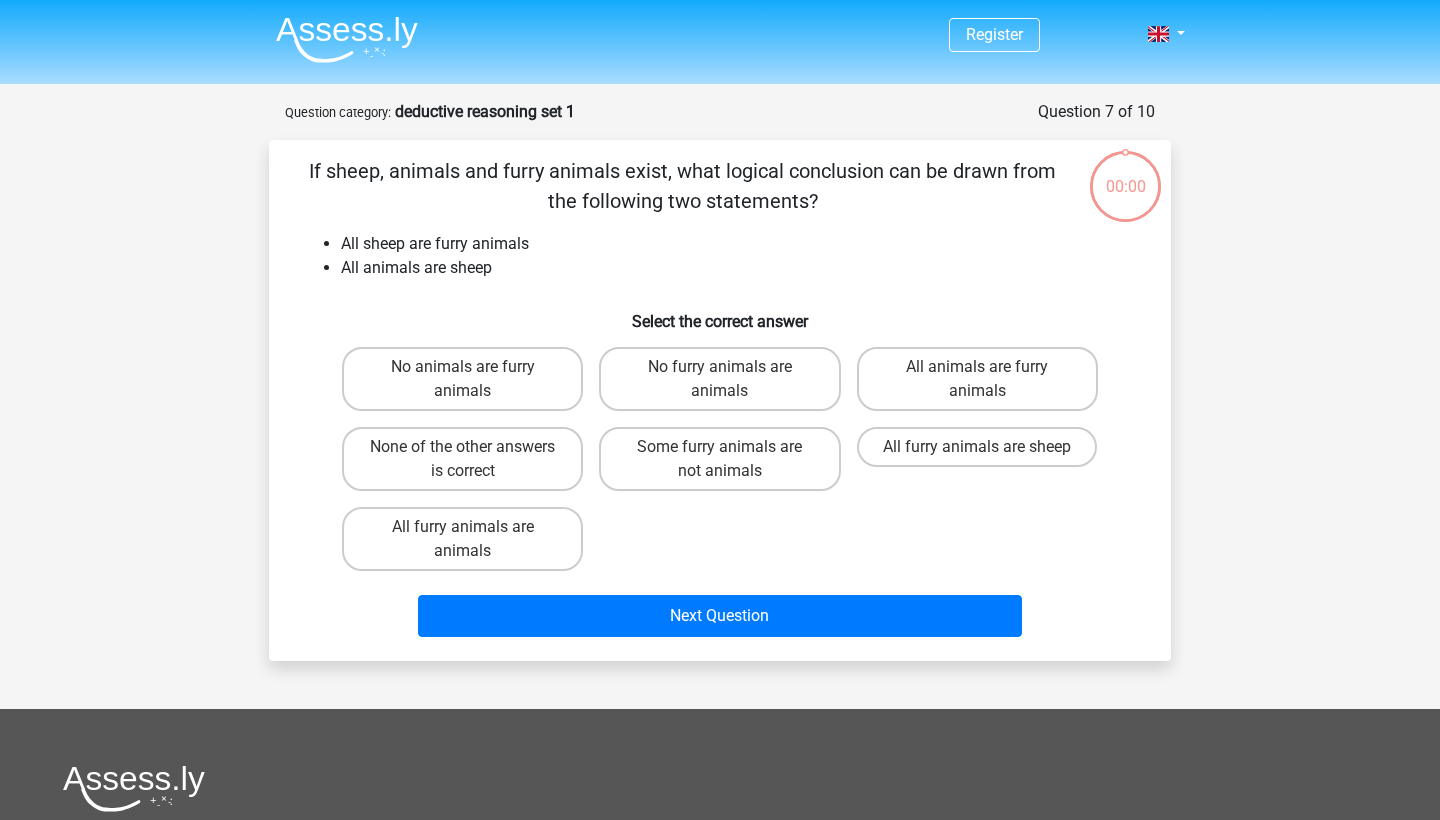 scroll, scrollTop: 100, scrollLeft: 0, axis: vertical 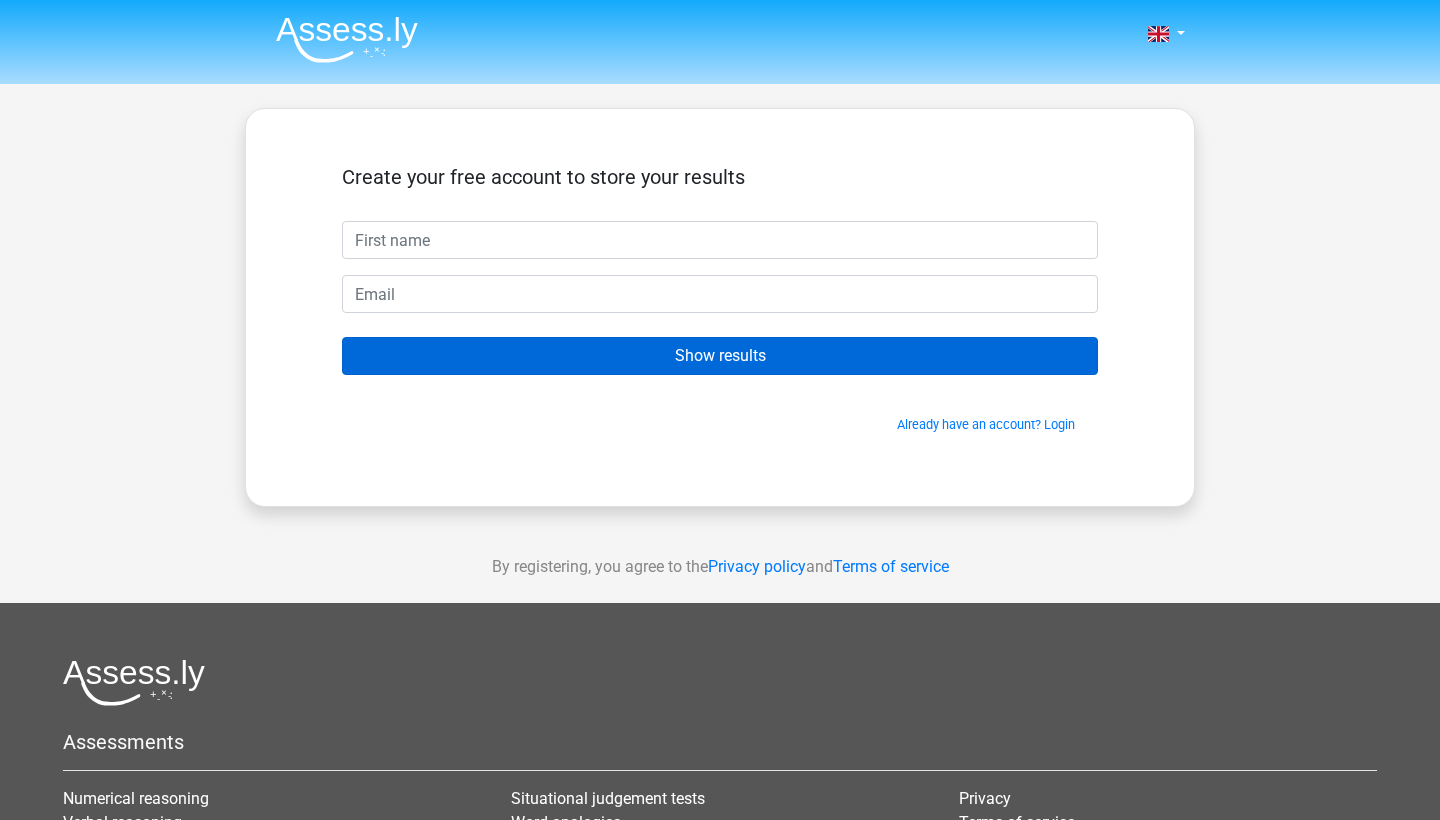 click on "Show results" at bounding box center [720, 356] 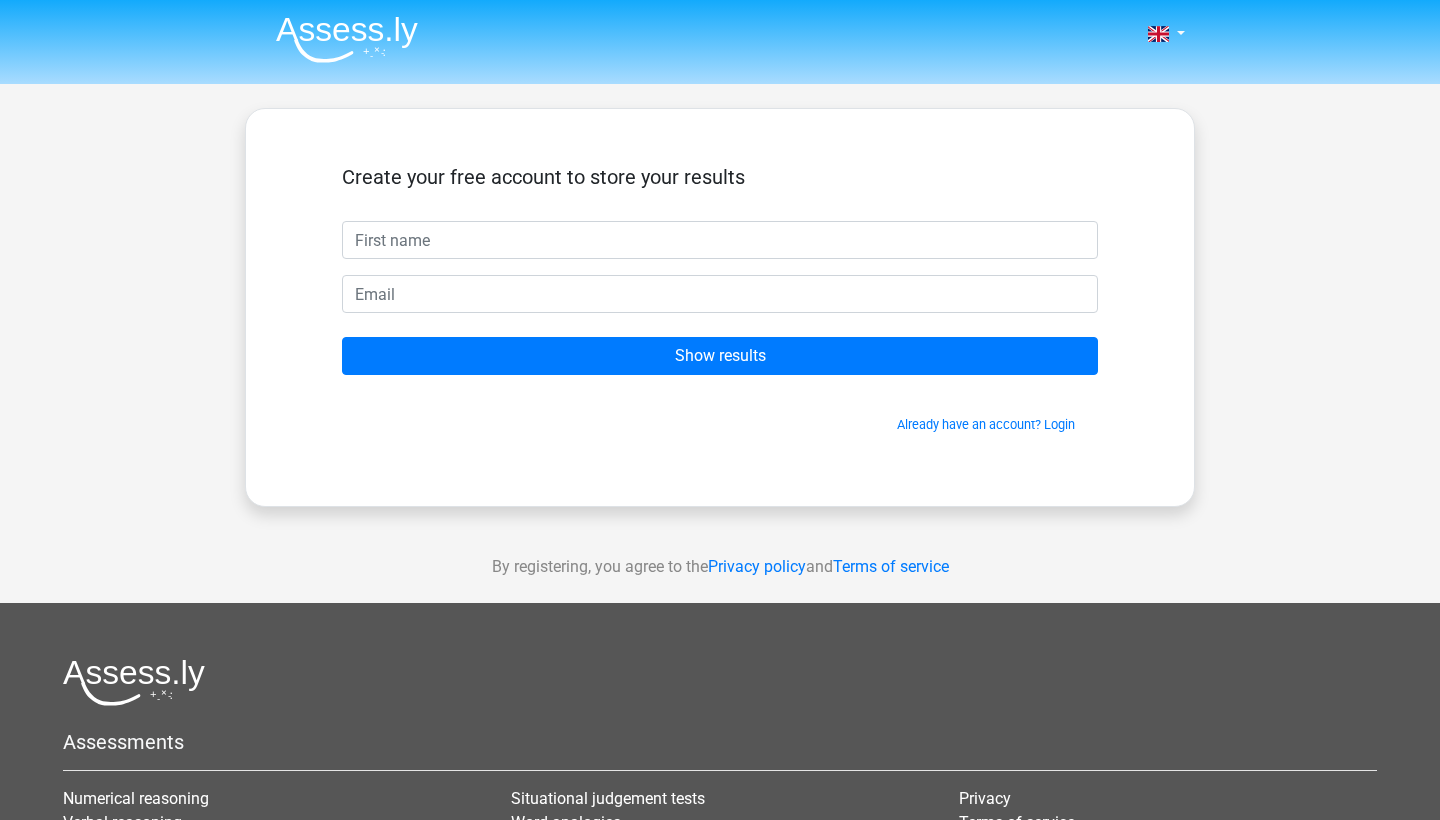 click at bounding box center [347, 39] 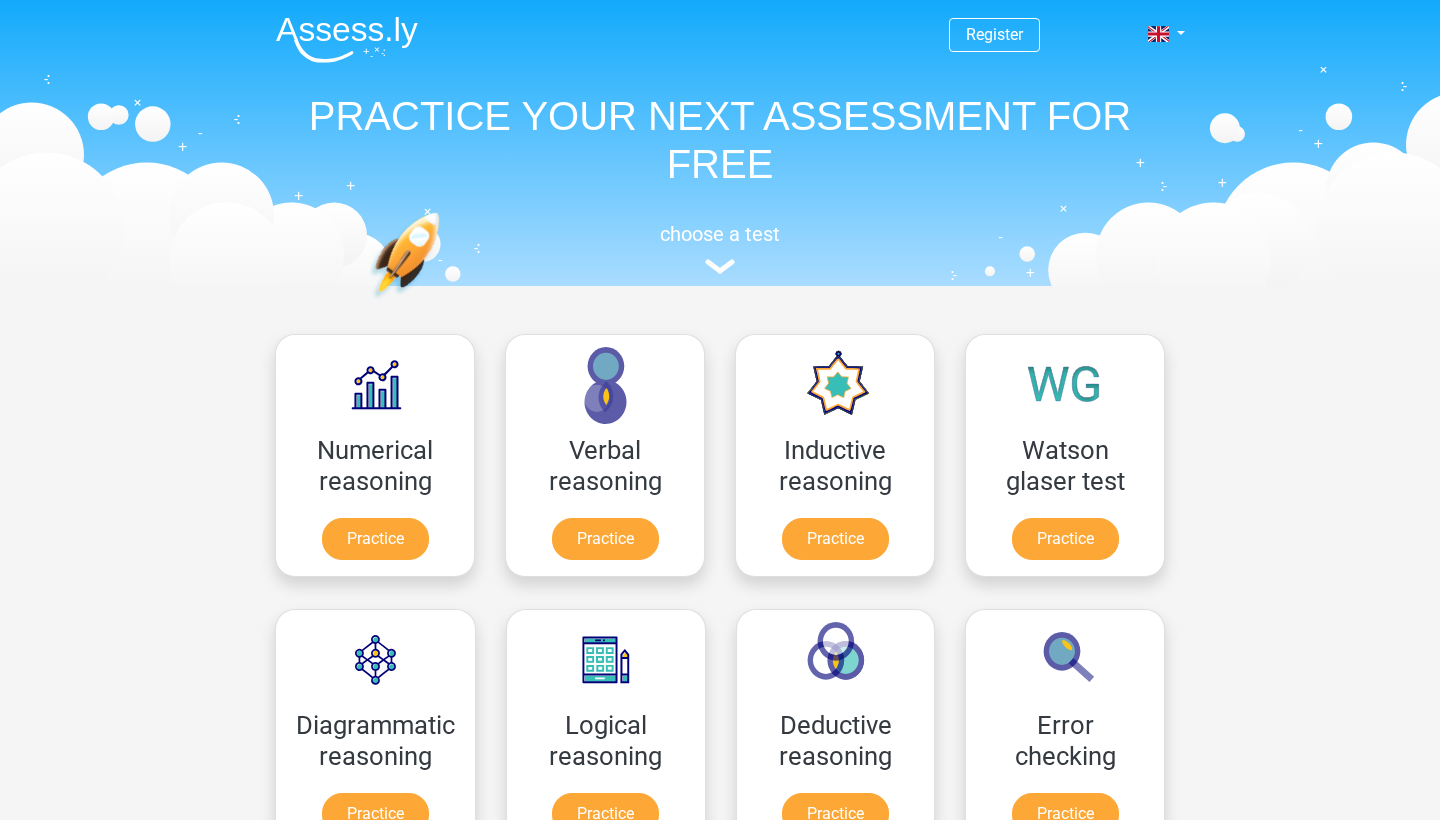scroll, scrollTop: 0, scrollLeft: 0, axis: both 